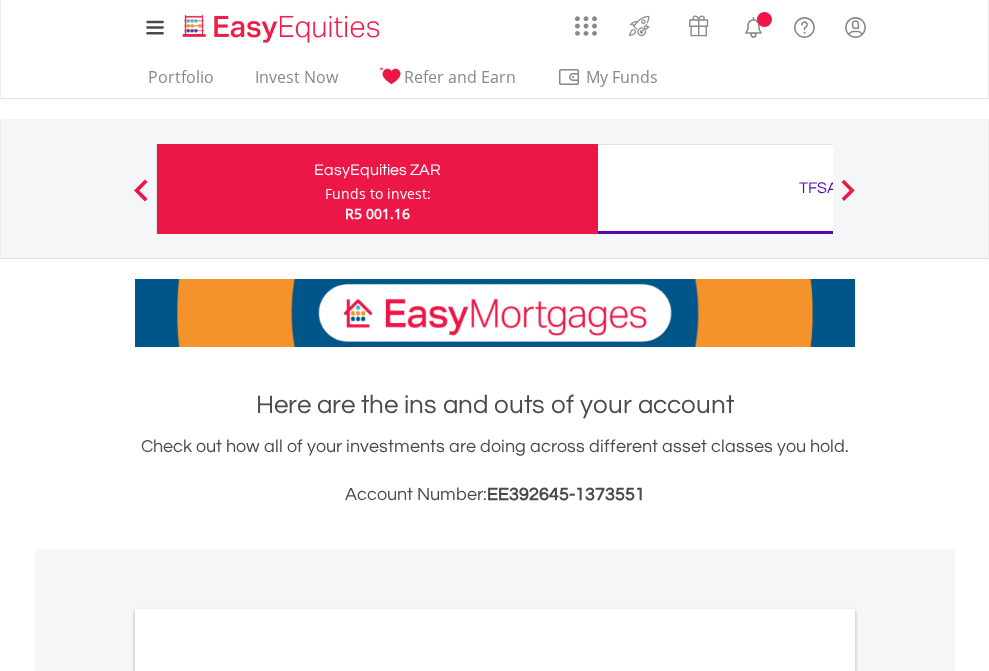 scroll, scrollTop: 0, scrollLeft: 0, axis: both 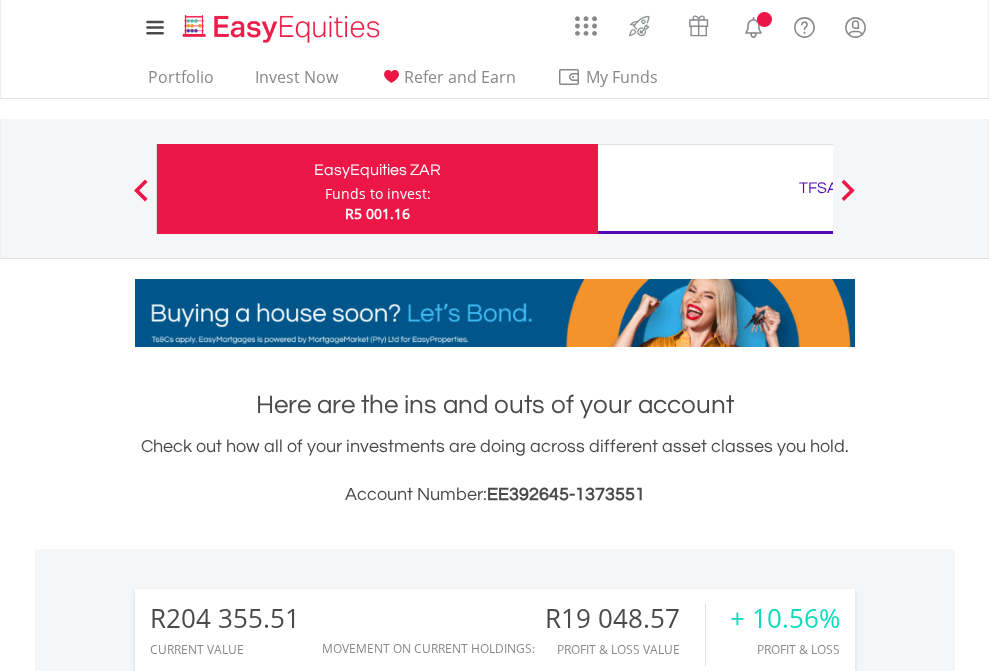 click on "Funds to invest:" at bounding box center [378, 194] 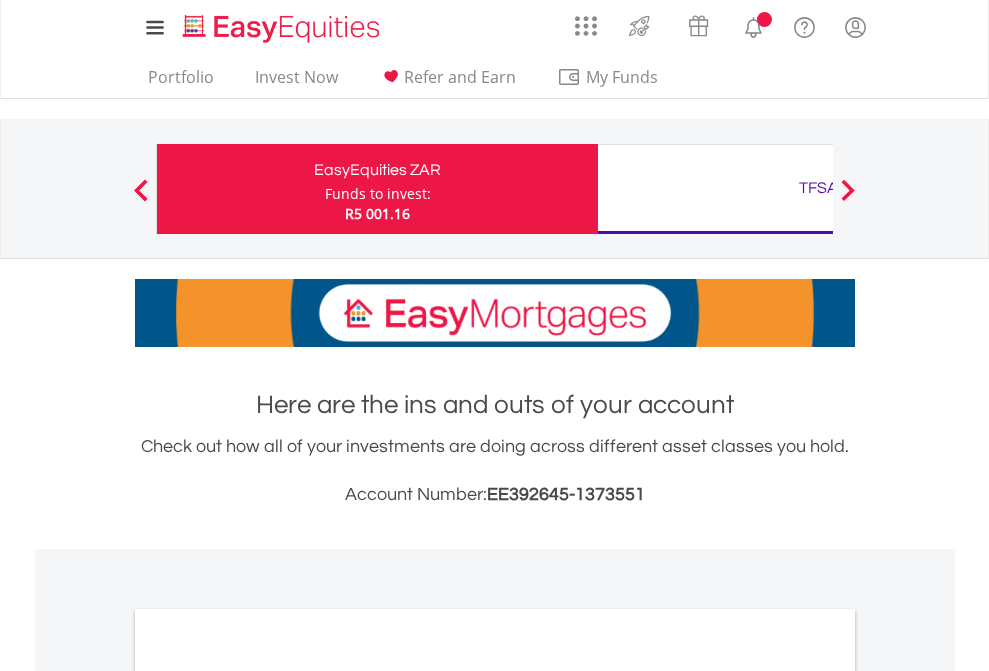 scroll, scrollTop: 0, scrollLeft: 0, axis: both 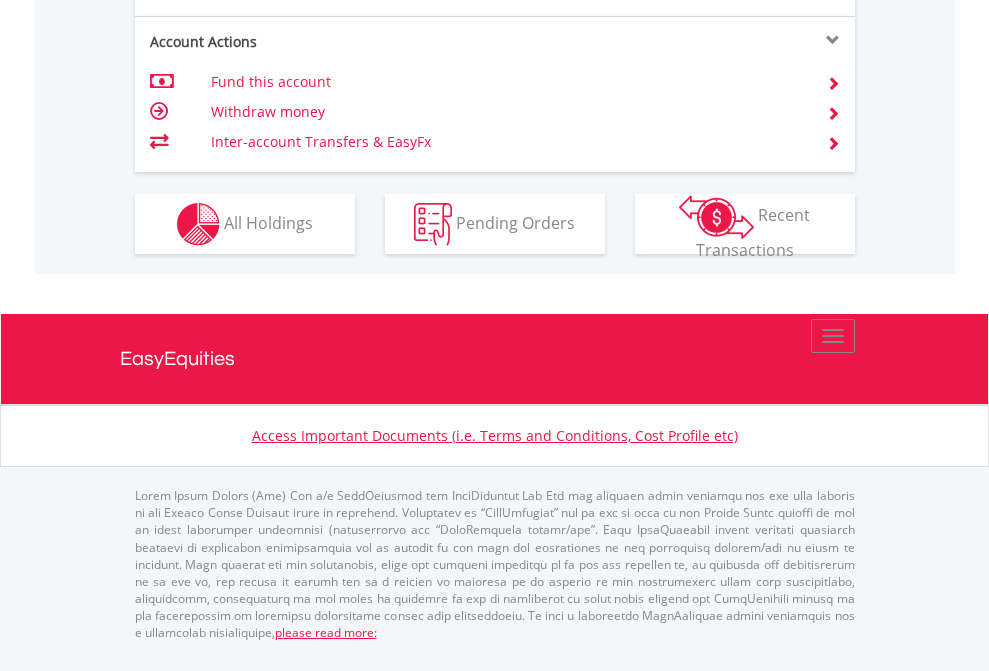 click on "Investment types" at bounding box center [706, -337] 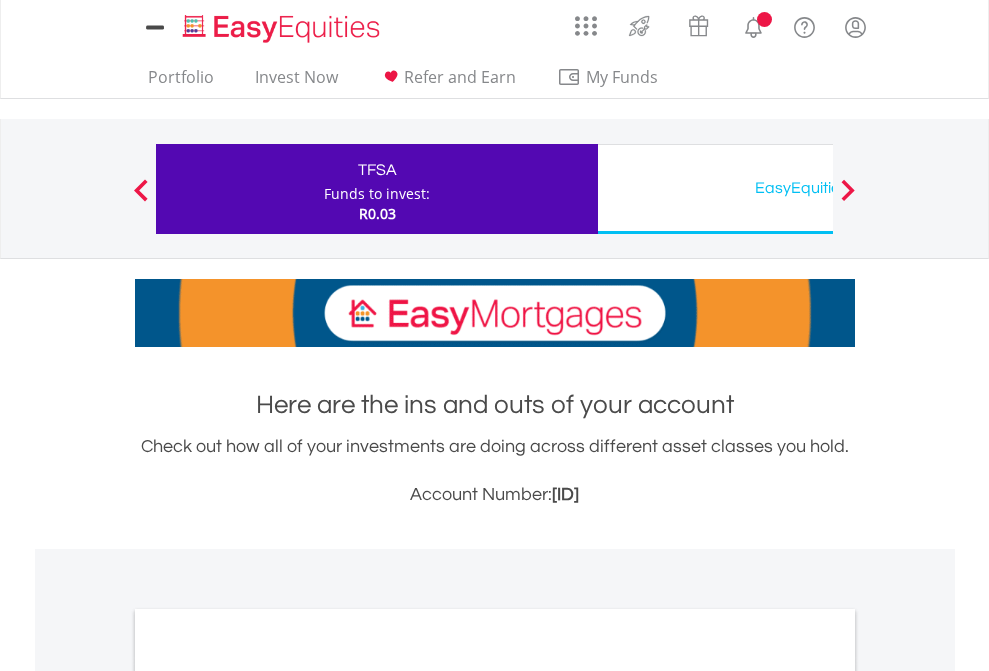 scroll, scrollTop: 0, scrollLeft: 0, axis: both 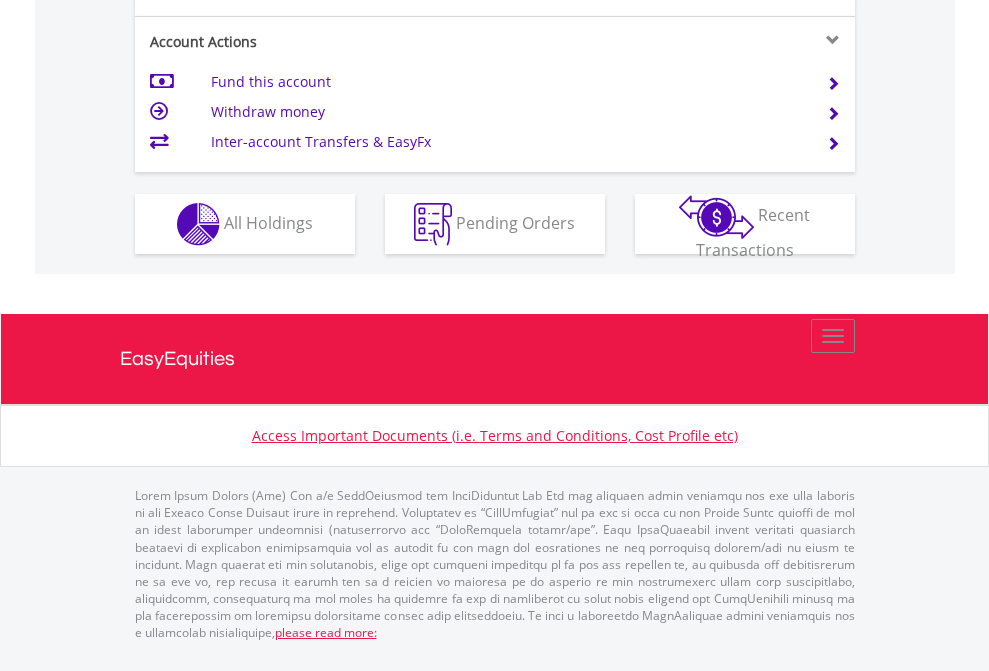 click on "Investment types" at bounding box center (706, -337) 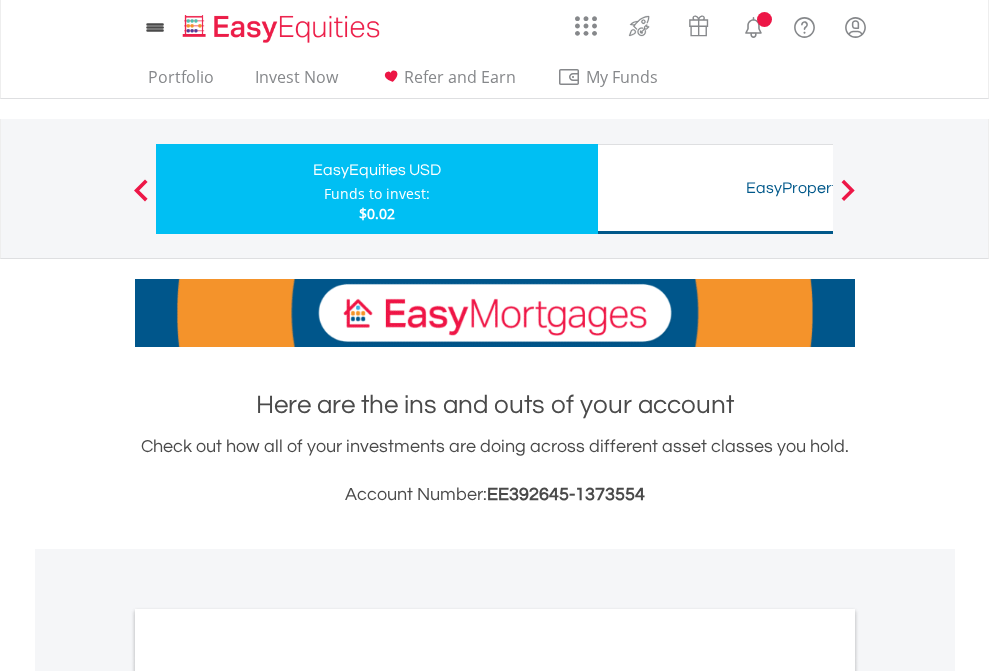 scroll, scrollTop: 0, scrollLeft: 0, axis: both 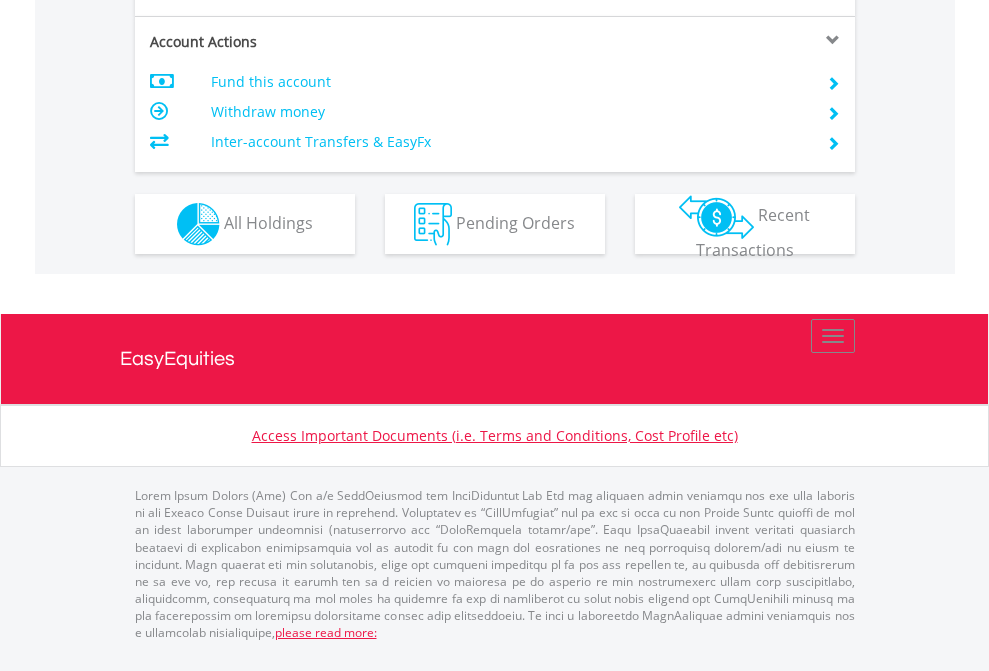click on "Investment types" at bounding box center (706, -337) 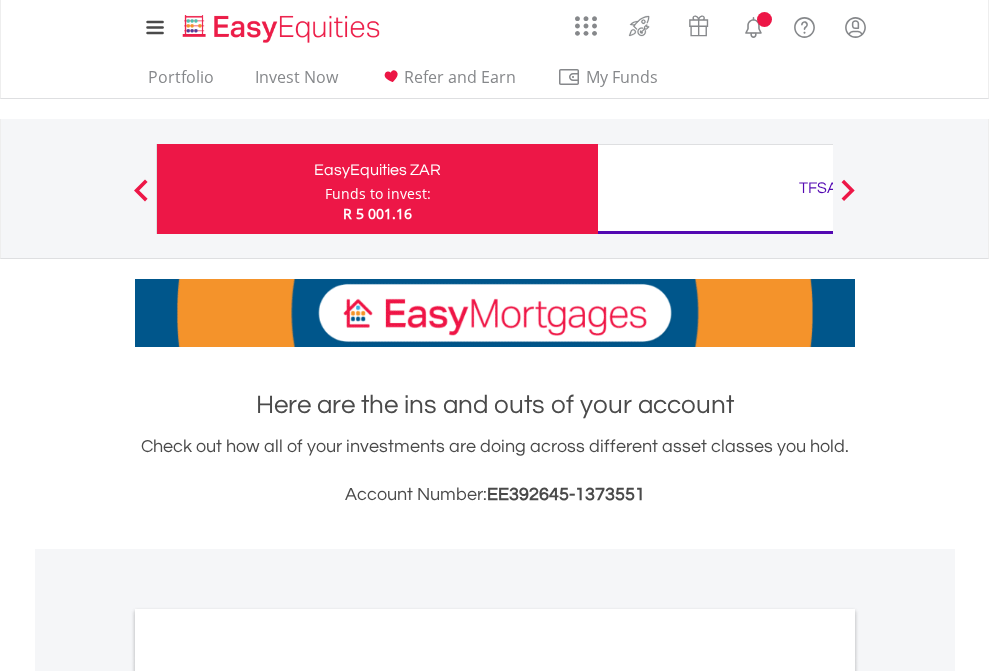scroll, scrollTop: 0, scrollLeft: 0, axis: both 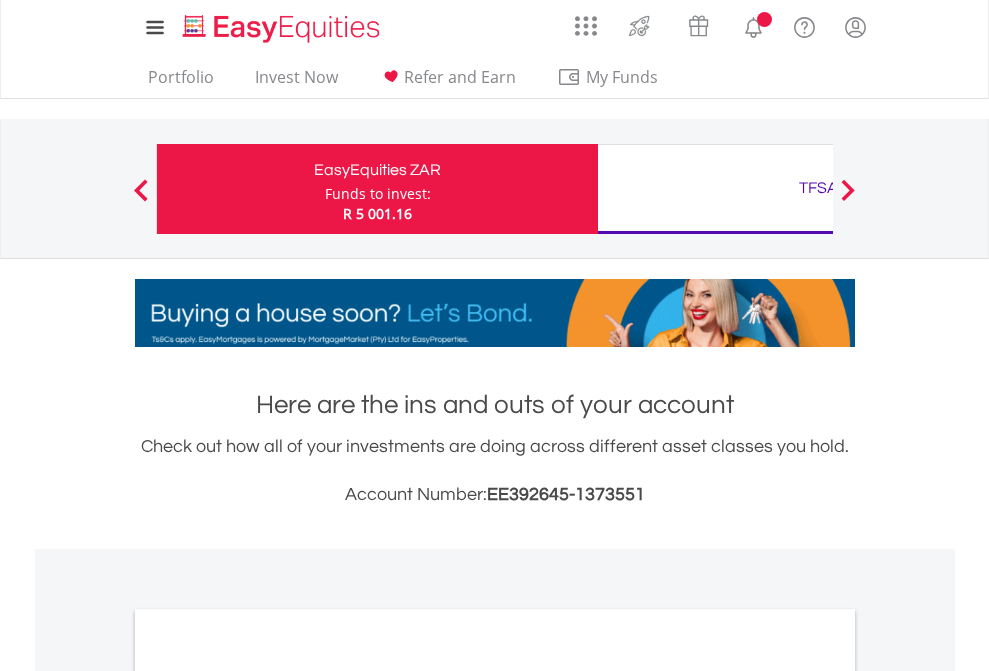 click on "All Holdings" at bounding box center (268, 1096) 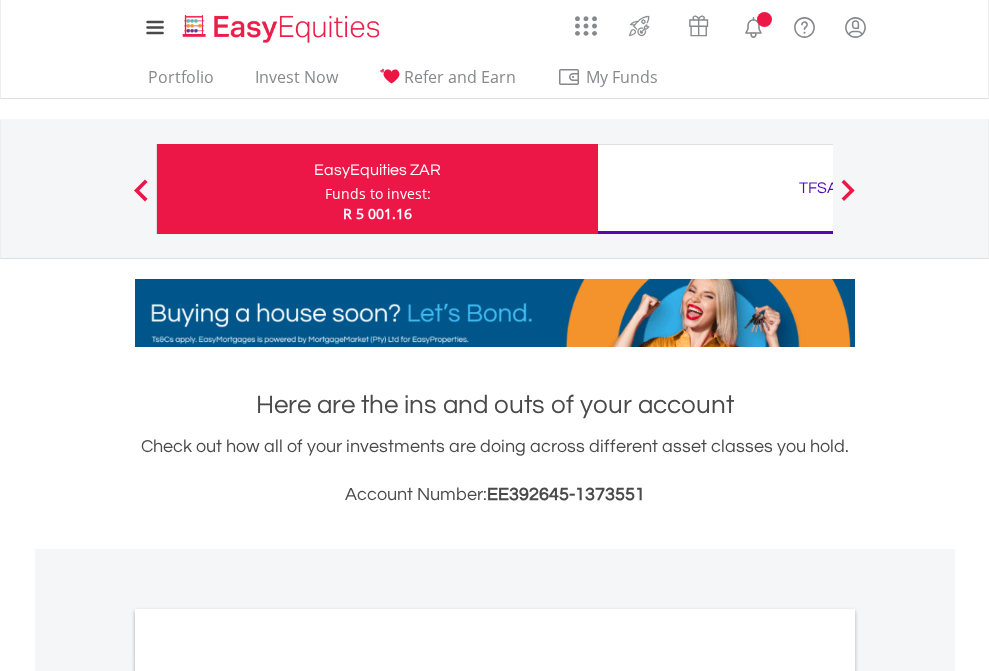 scroll, scrollTop: 1202, scrollLeft: 0, axis: vertical 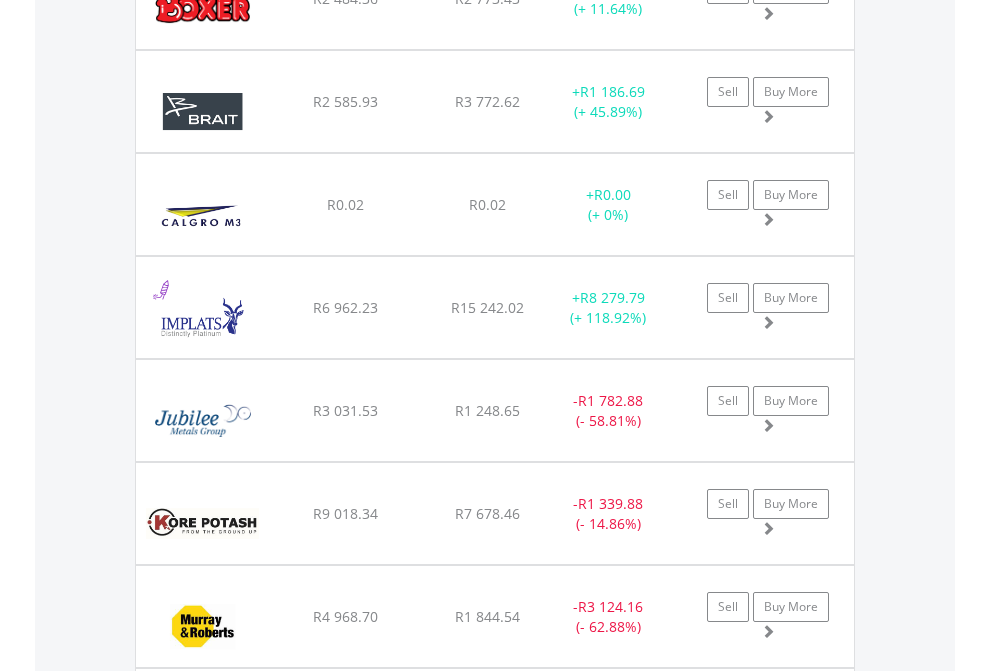 click on "TFSA" at bounding box center [818, -2156] 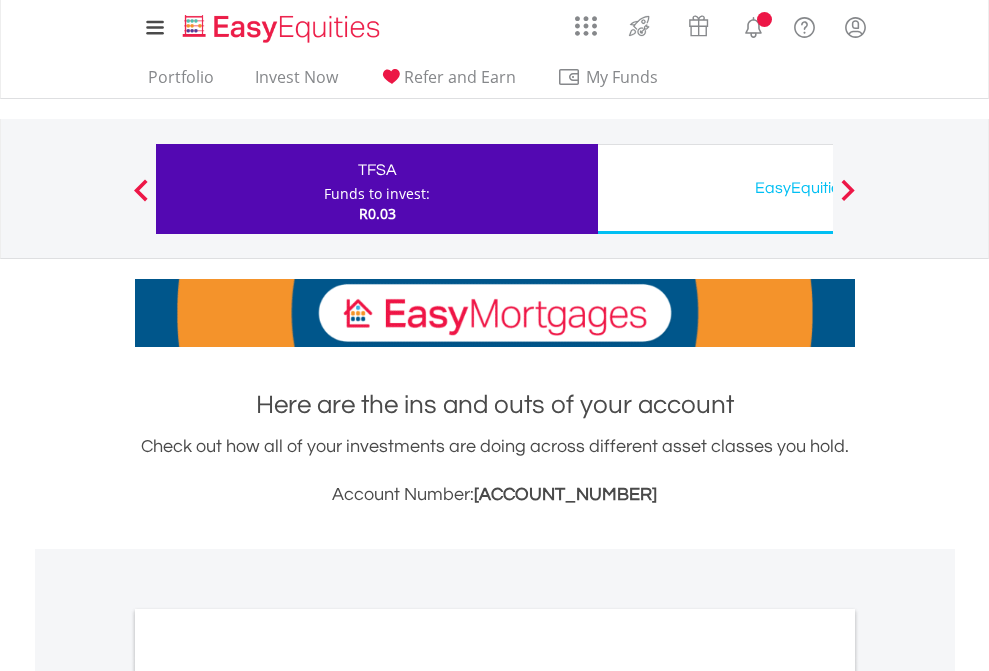 scroll, scrollTop: 0, scrollLeft: 0, axis: both 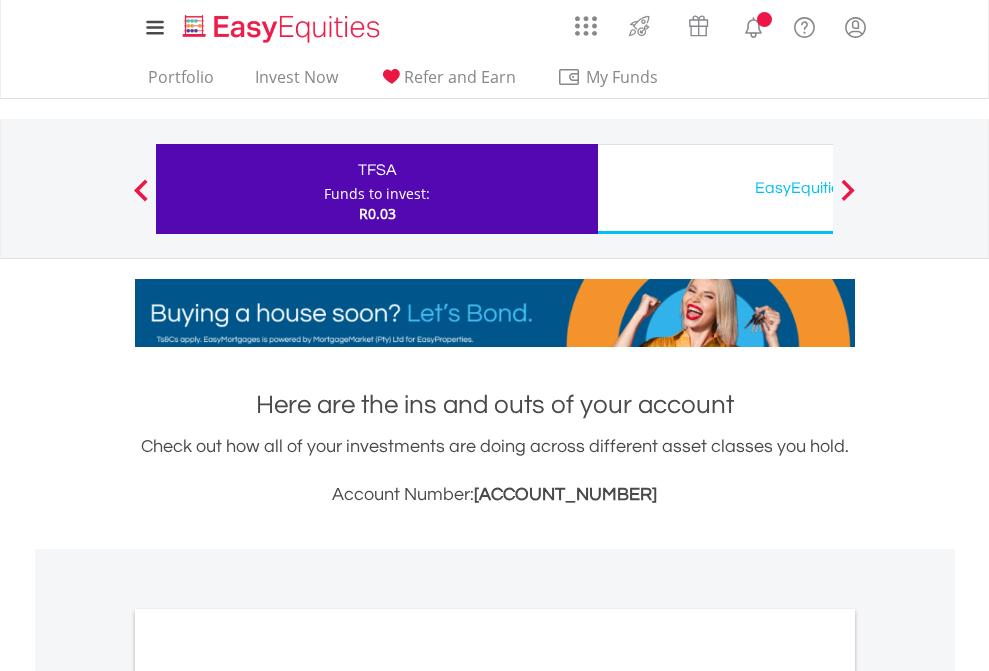 click on "All Holdings" at bounding box center [268, 1096] 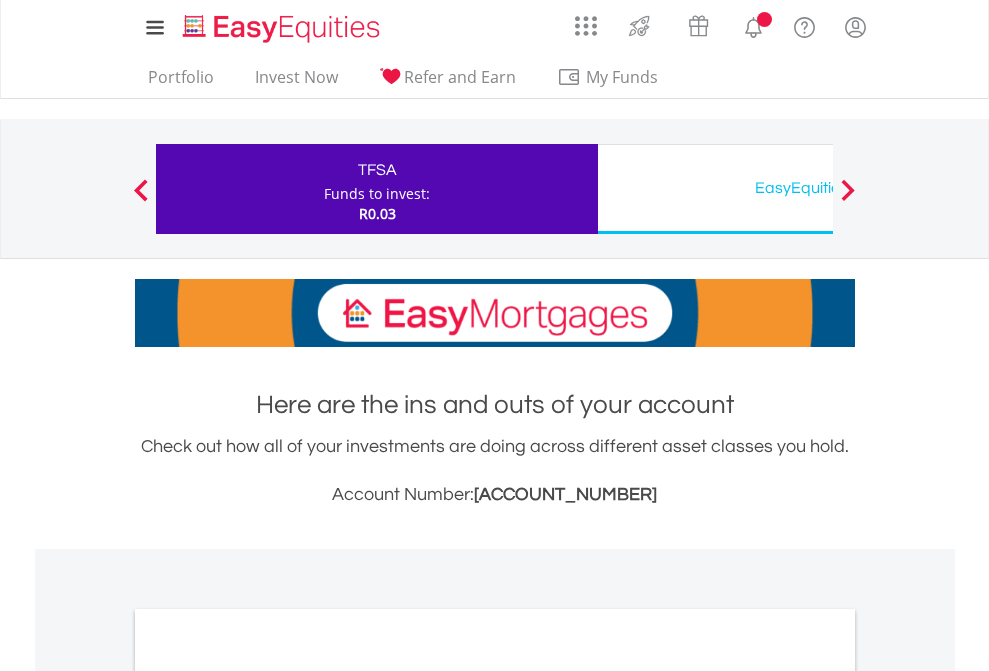 scroll, scrollTop: 1202, scrollLeft: 0, axis: vertical 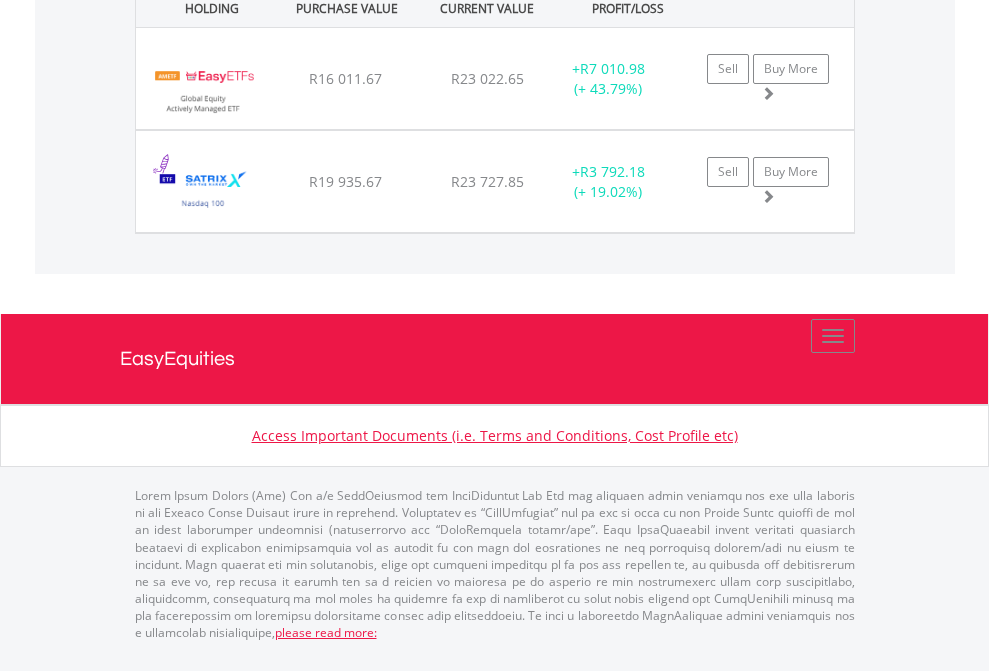click on "EasyEquities USD" at bounding box center (818, -1071) 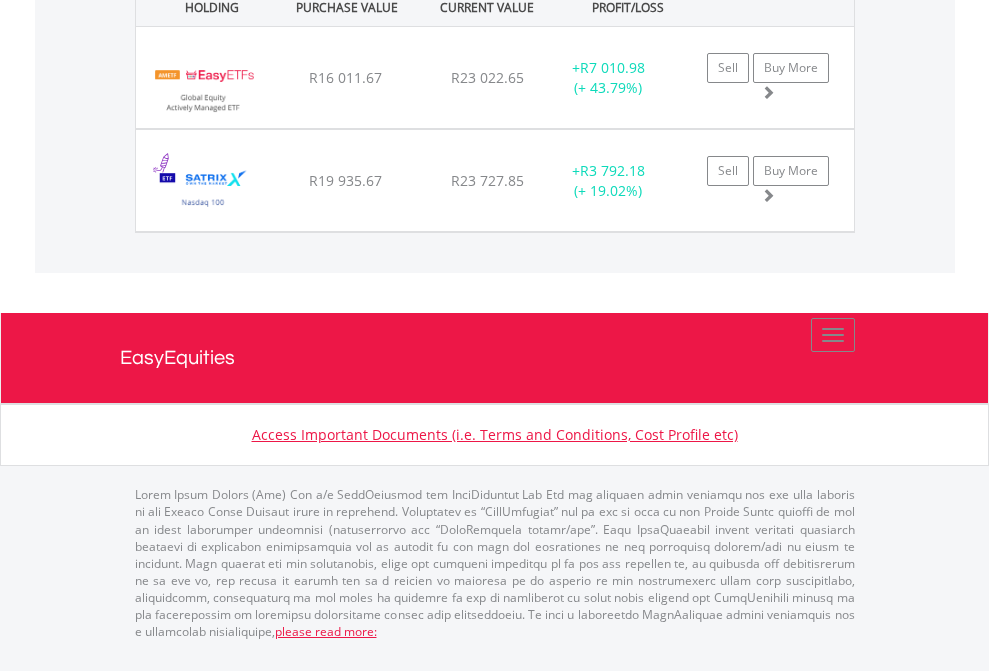 scroll, scrollTop: 144, scrollLeft: 0, axis: vertical 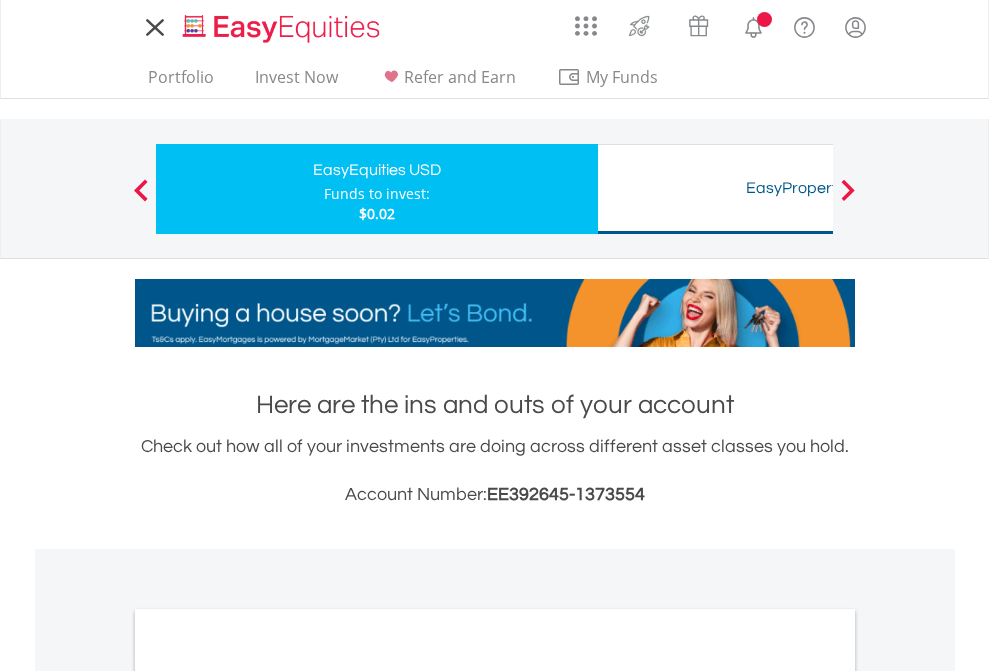 click on "All Holdings" at bounding box center [268, 1096] 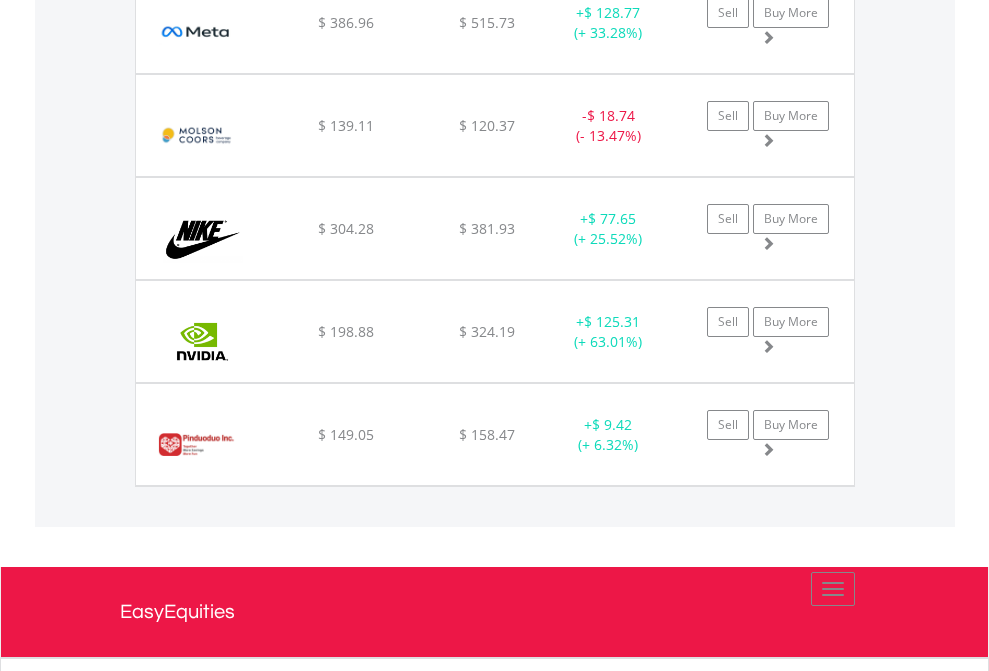 scroll, scrollTop: 2225, scrollLeft: 0, axis: vertical 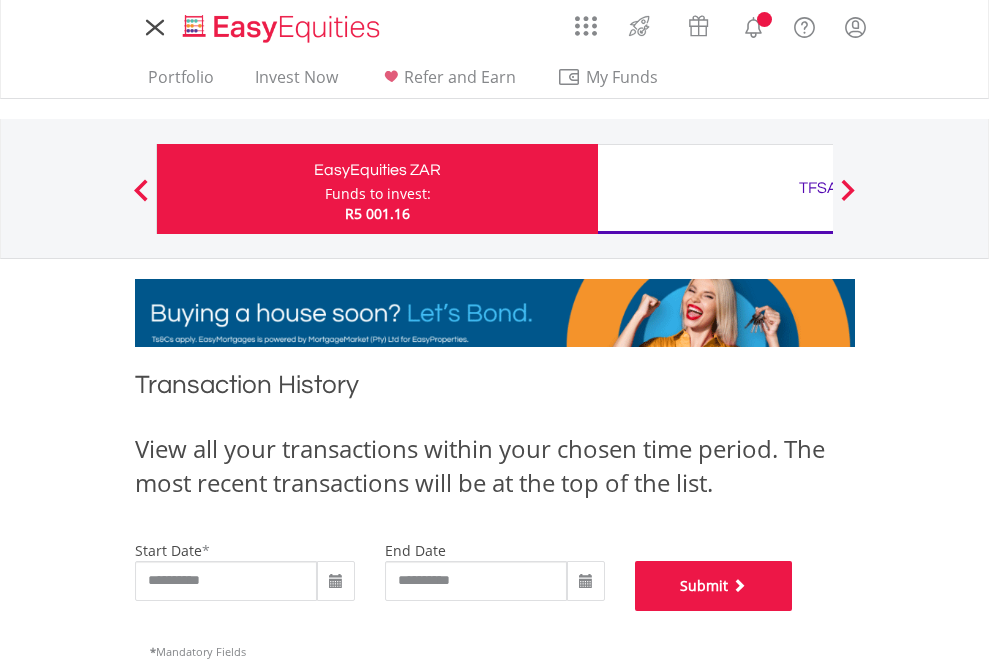 click on "Submit" at bounding box center (714, 586) 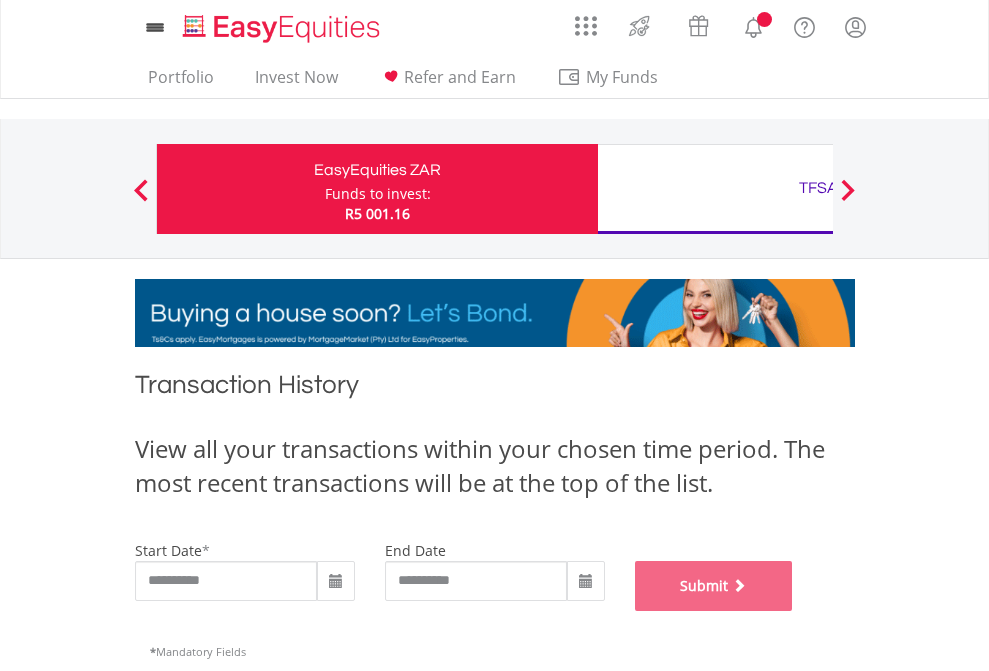 scroll, scrollTop: 811, scrollLeft: 0, axis: vertical 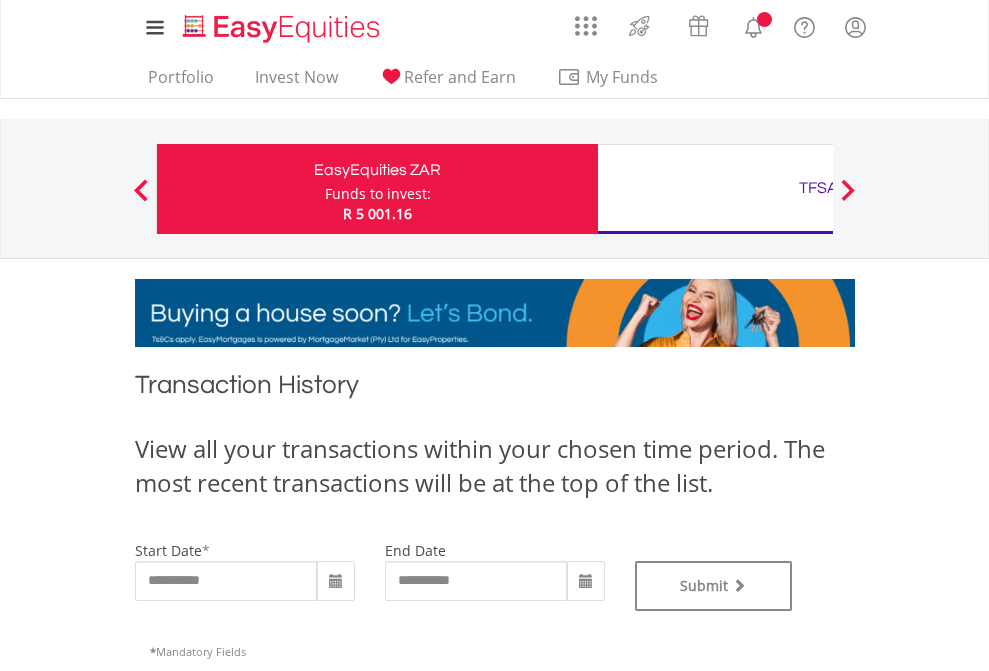 click on "TFSA" at bounding box center [818, 188] 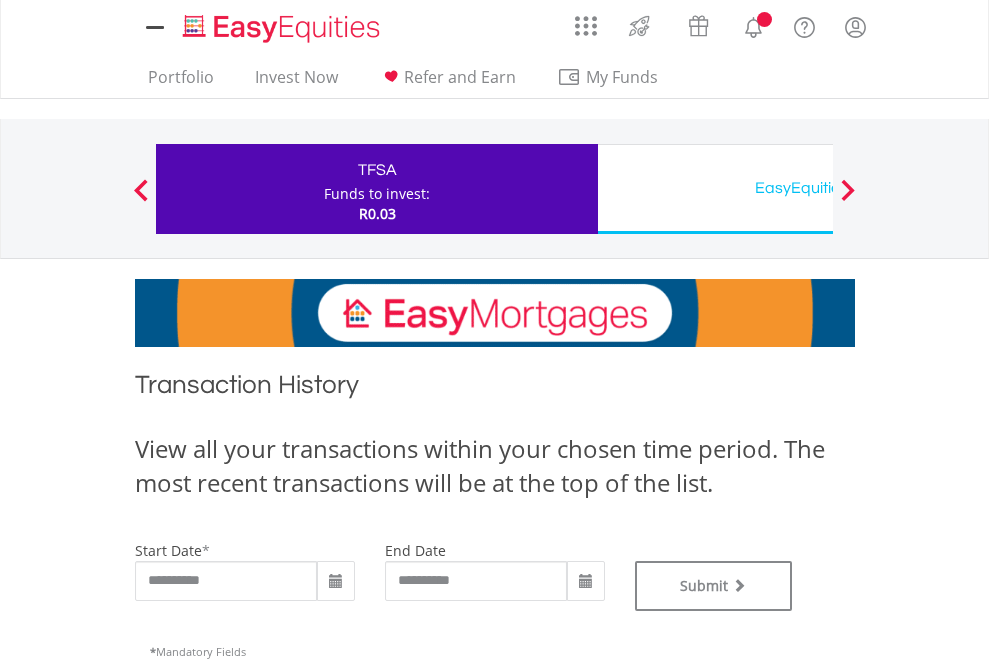 scroll, scrollTop: 0, scrollLeft: 0, axis: both 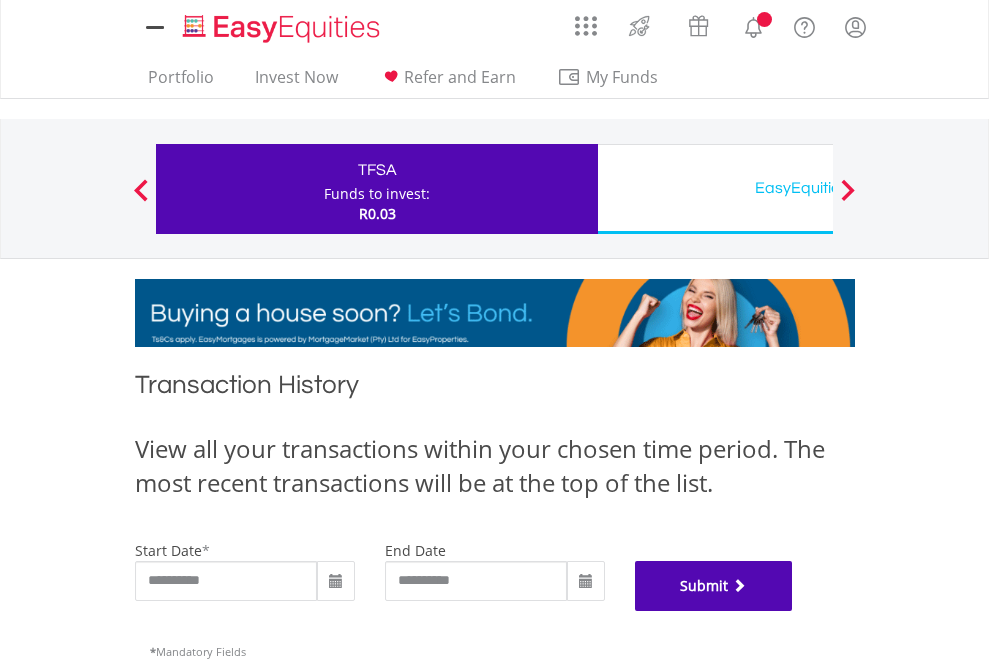 click on "Submit" at bounding box center [714, 586] 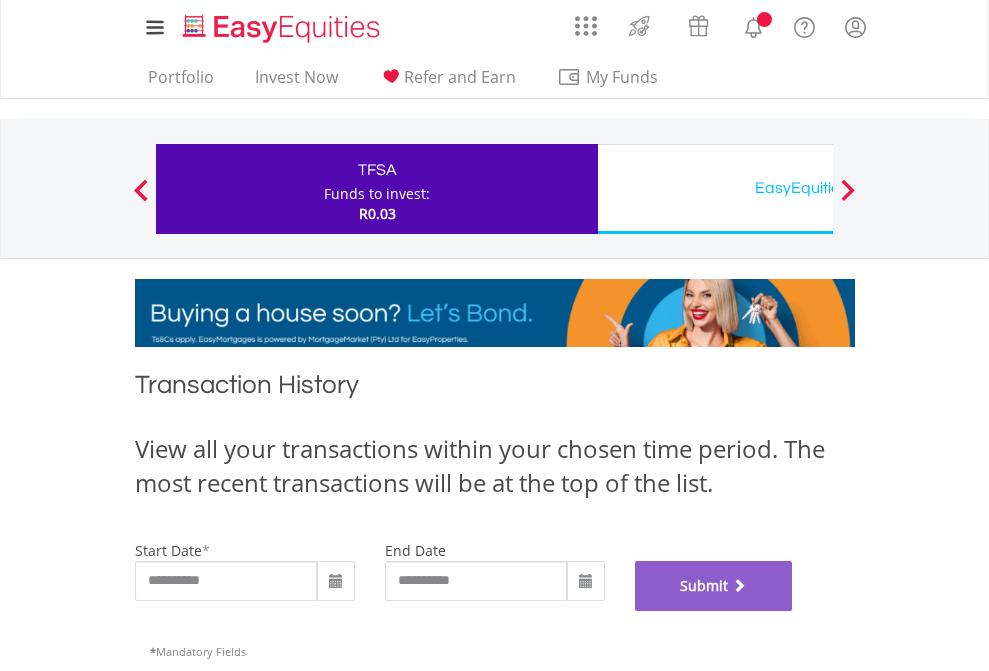 scroll, scrollTop: 811, scrollLeft: 0, axis: vertical 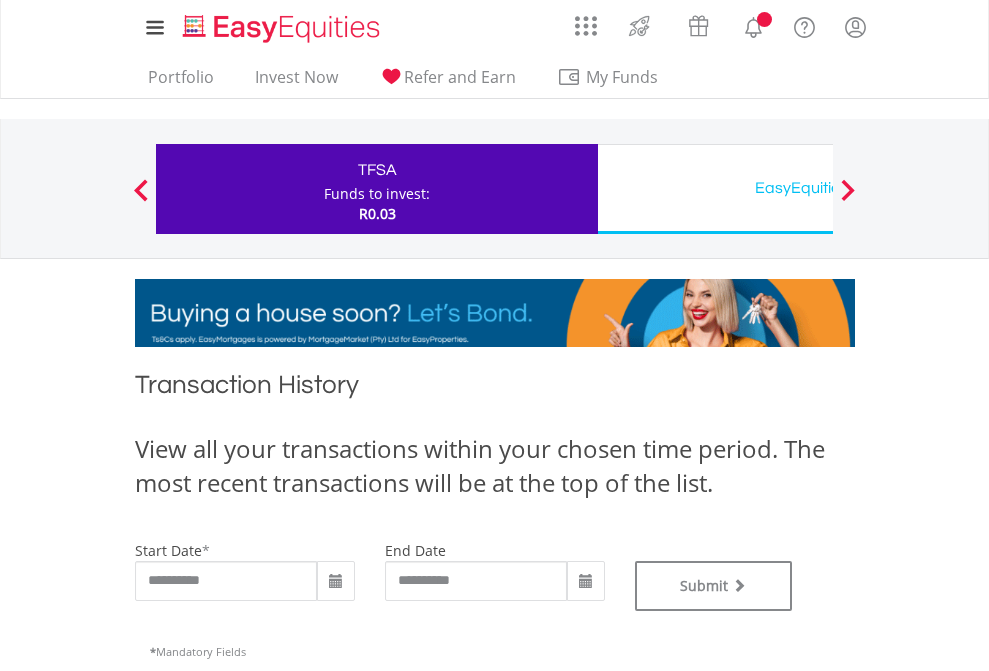 click on "EasyEquities USD" at bounding box center [818, 188] 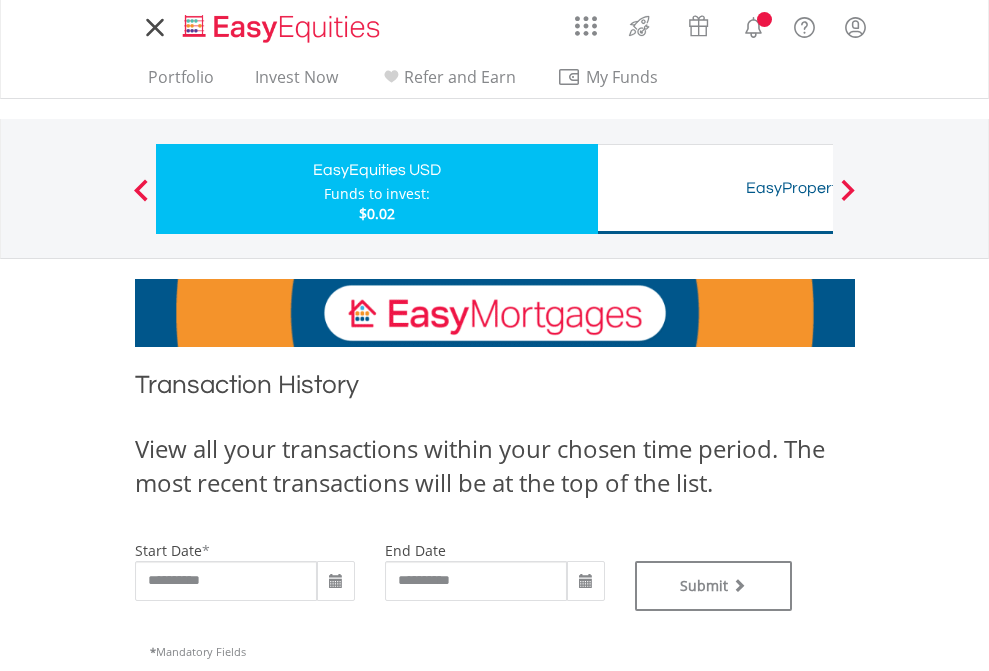 type on "**********" 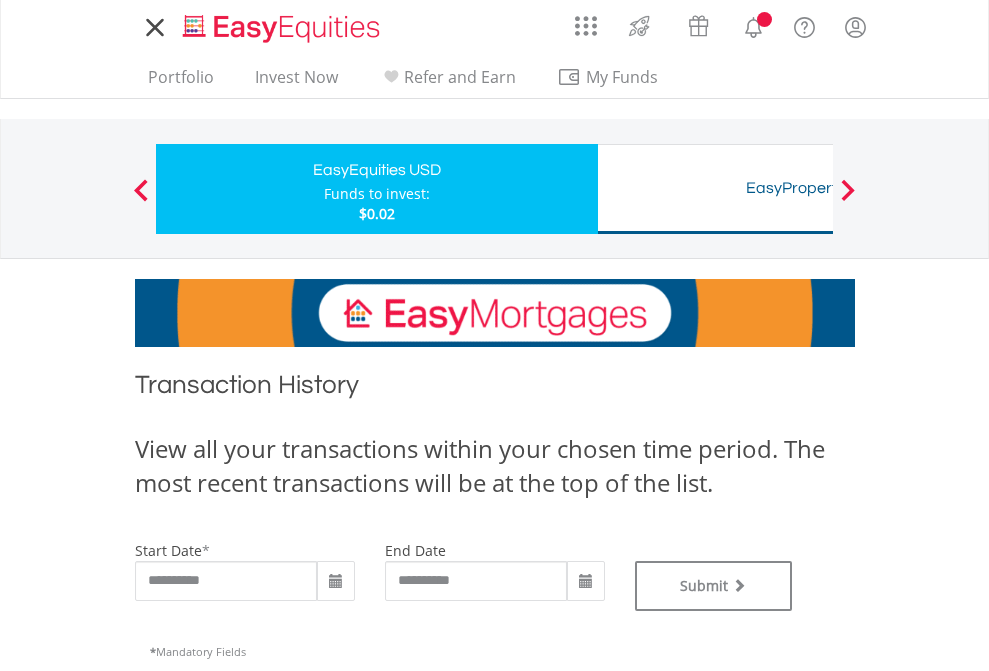 scroll, scrollTop: 0, scrollLeft: 0, axis: both 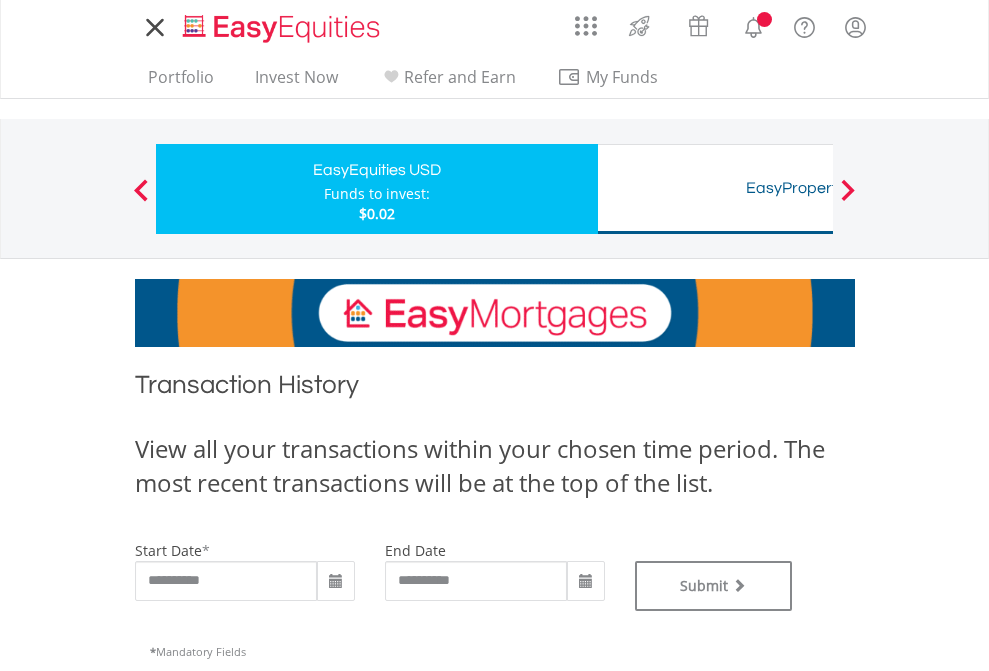 type on "**********" 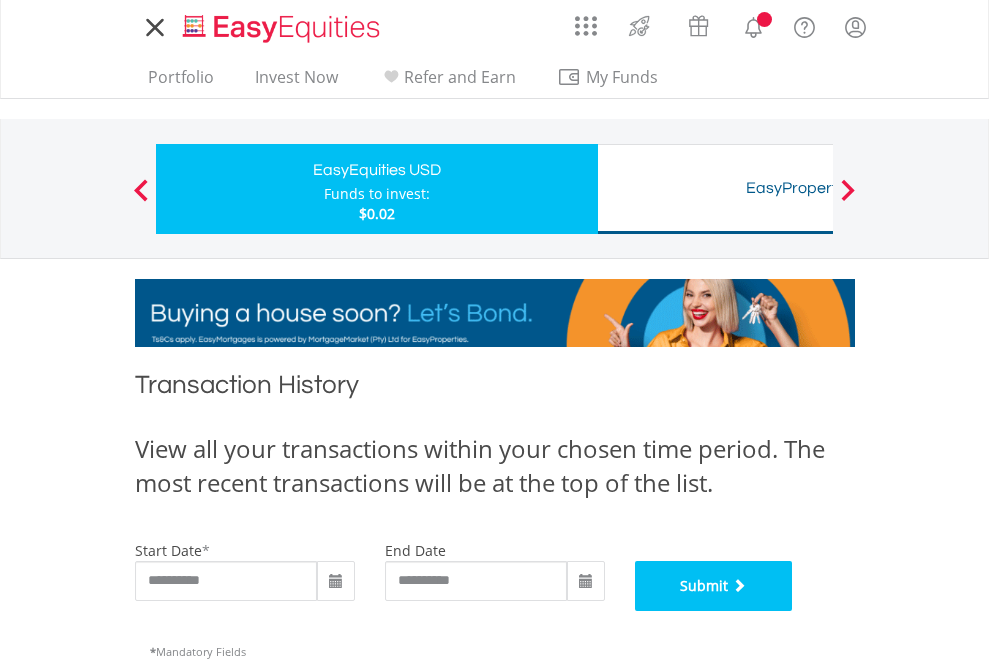 click on "Submit" at bounding box center [714, 586] 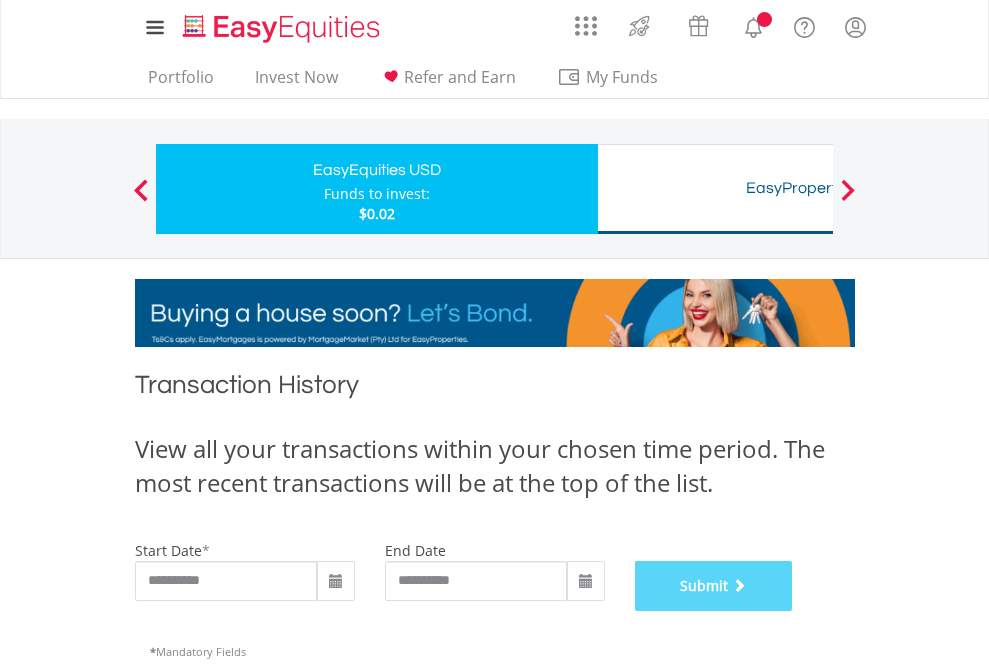 scroll, scrollTop: 811, scrollLeft: 0, axis: vertical 